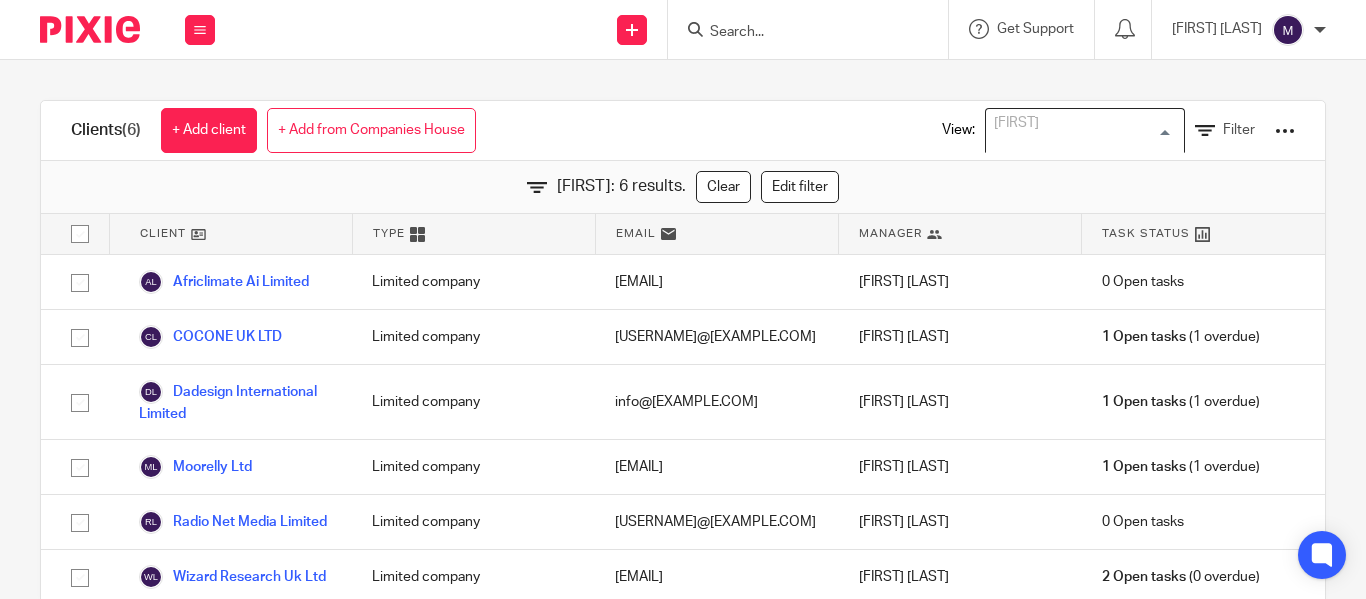 scroll, scrollTop: 0, scrollLeft: 0, axis: both 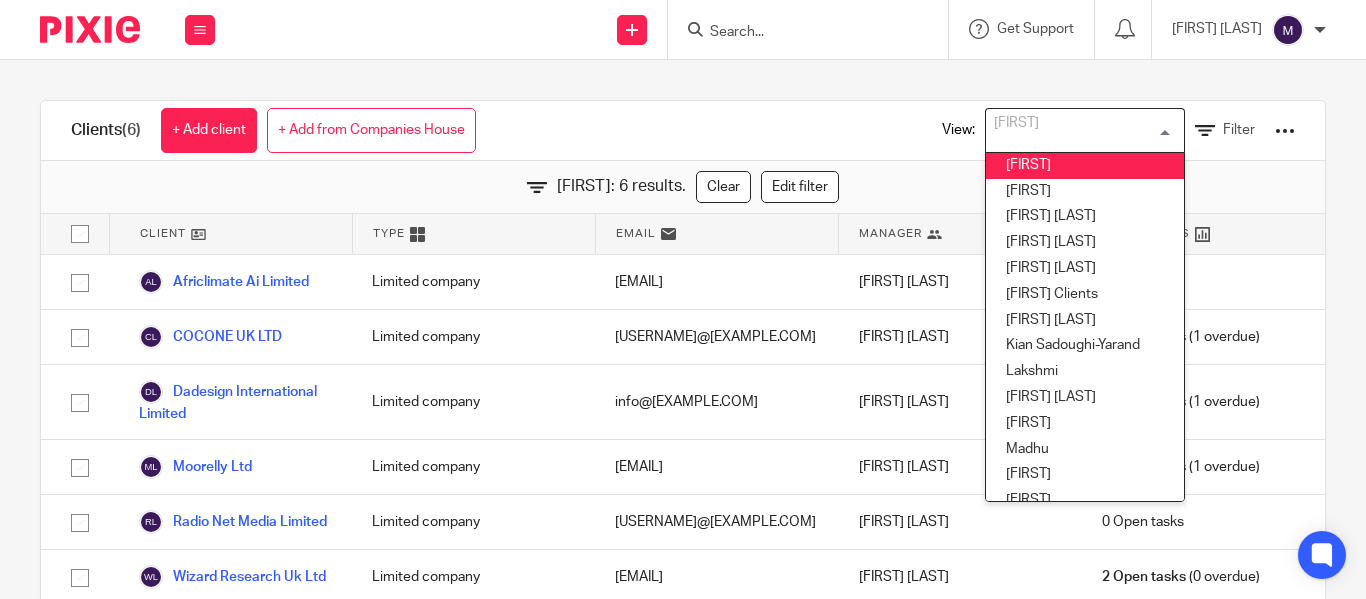 click at bounding box center [814, 29] 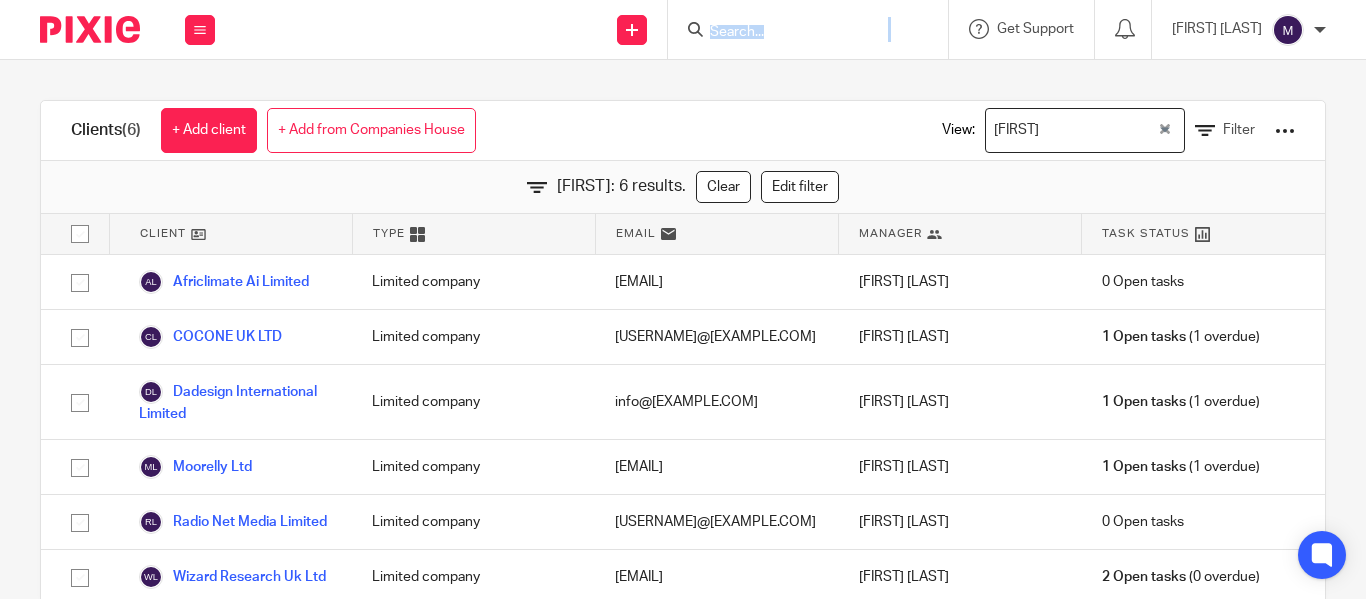 click at bounding box center (814, 29) 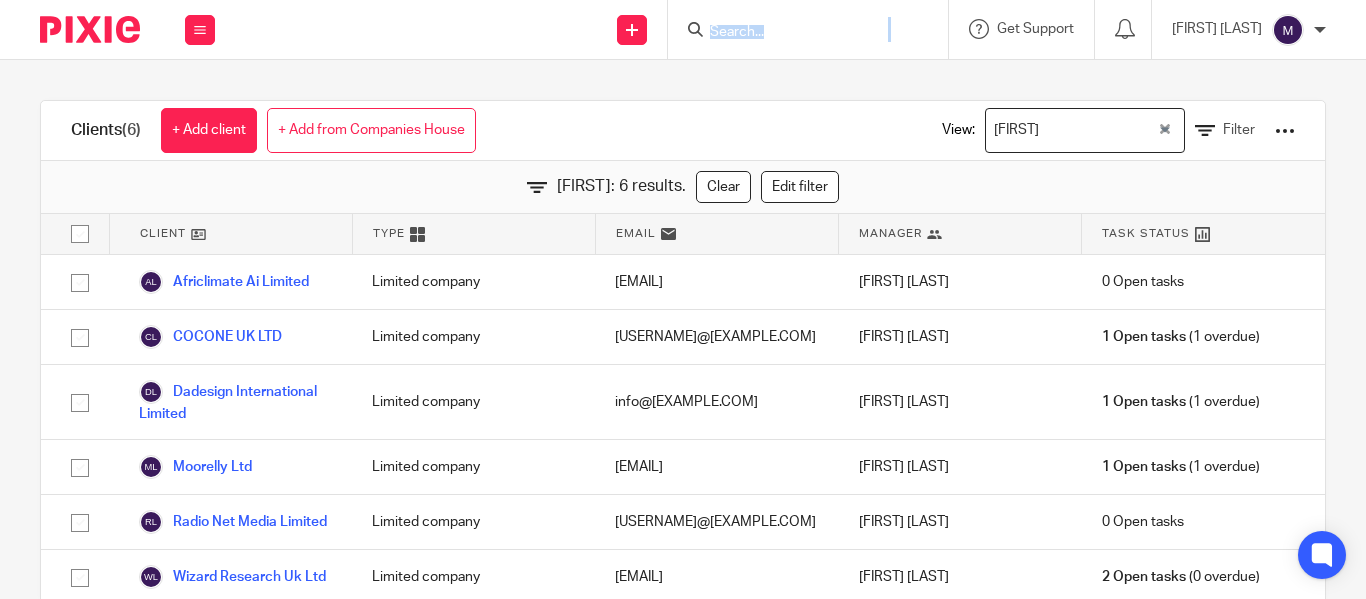 drag, startPoint x: 1138, startPoint y: 133, endPoint x: 814, endPoint y: 49, distance: 334.71182 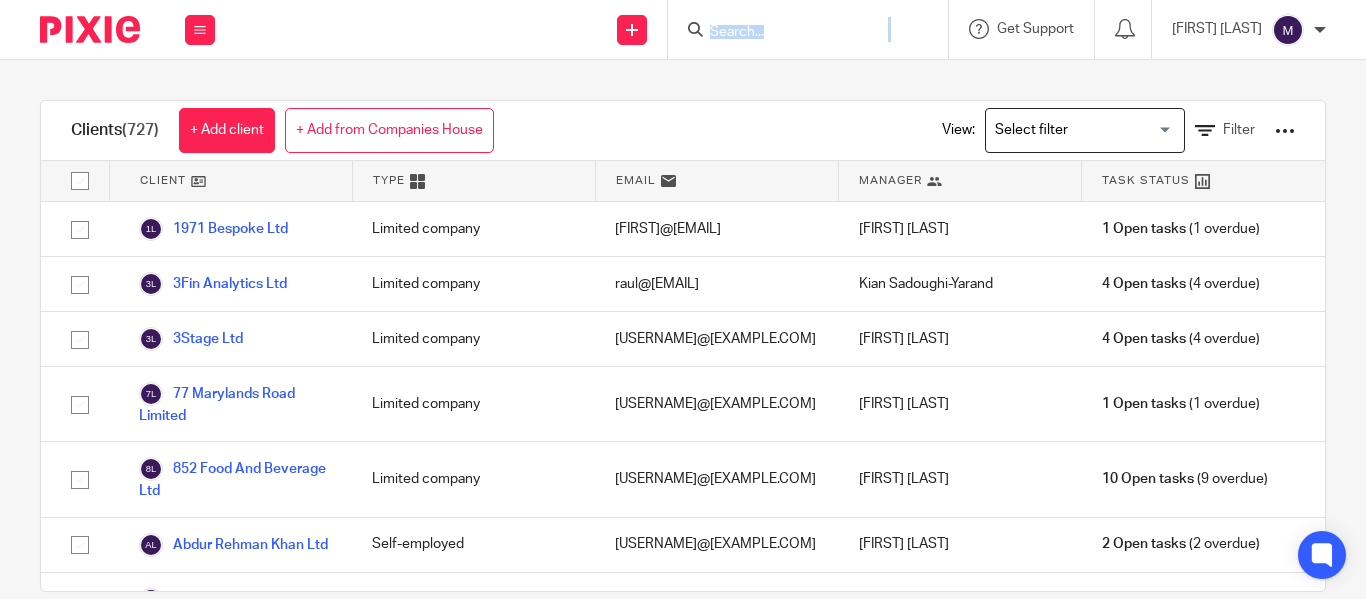 click at bounding box center [798, 33] 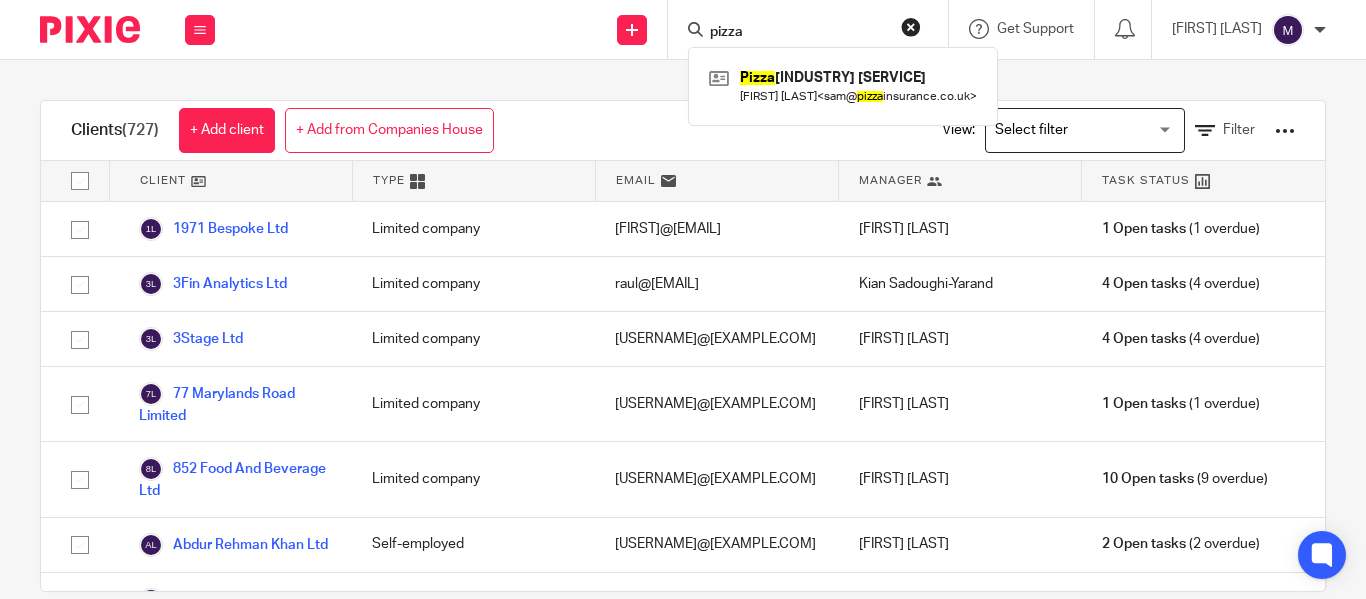 type on "pizza" 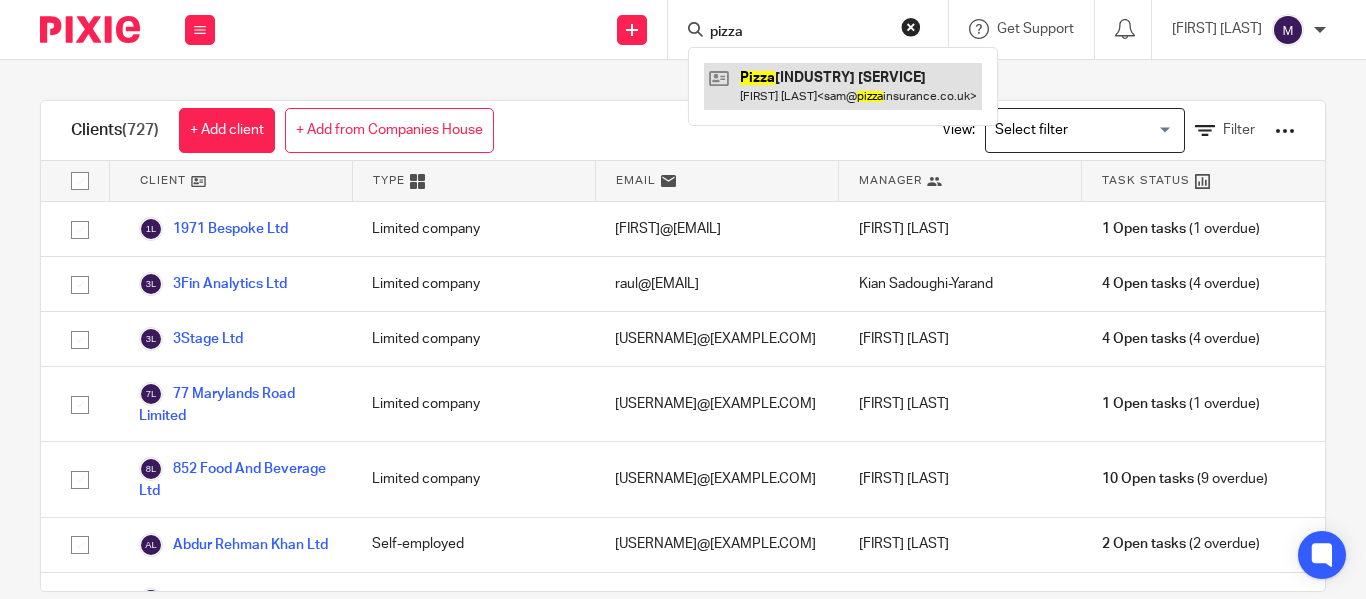click at bounding box center [843, 86] 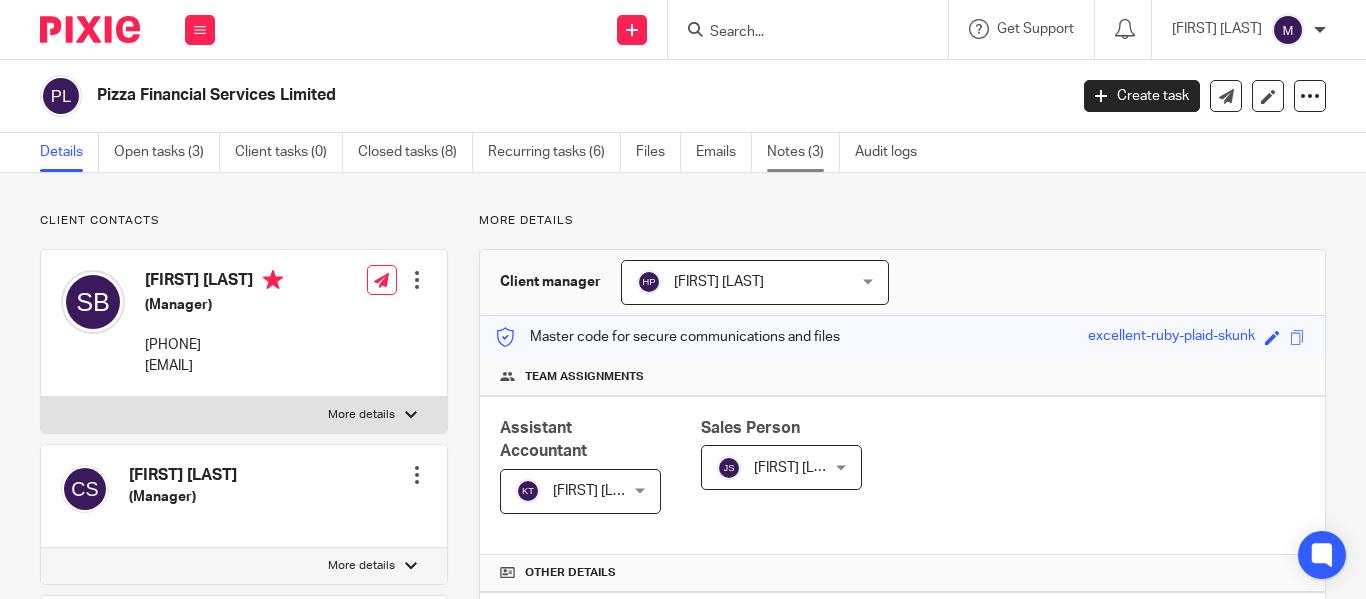 scroll, scrollTop: 0, scrollLeft: 0, axis: both 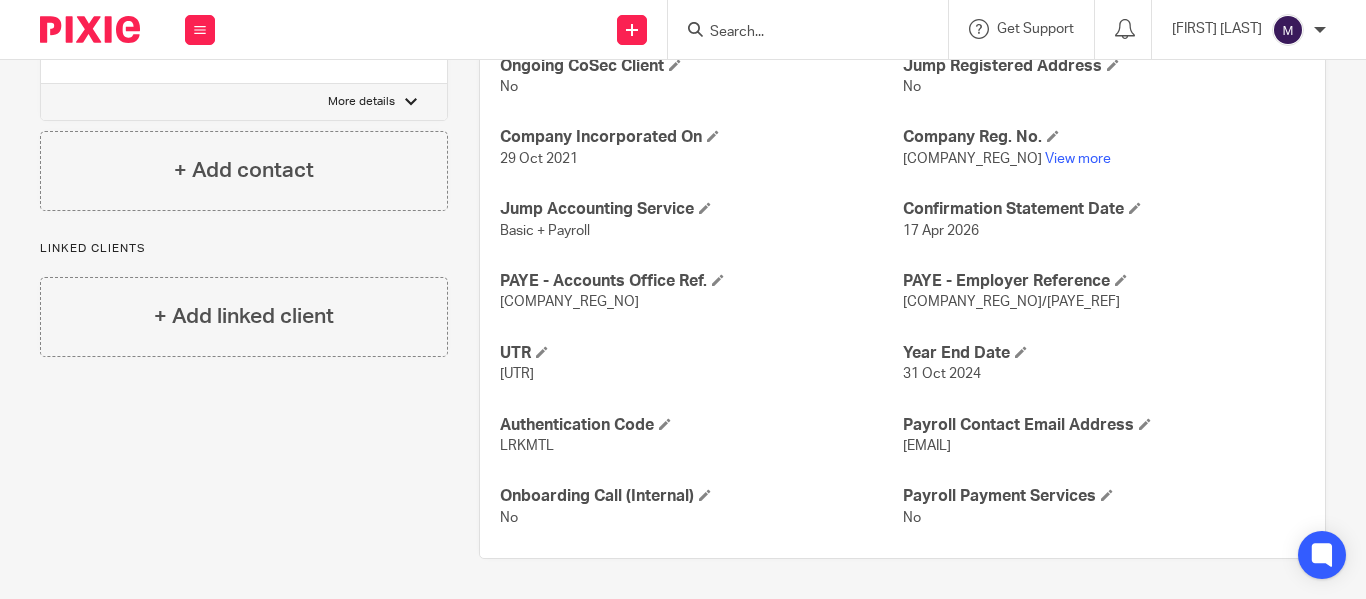 click on "475PK01751095" at bounding box center [569, 302] 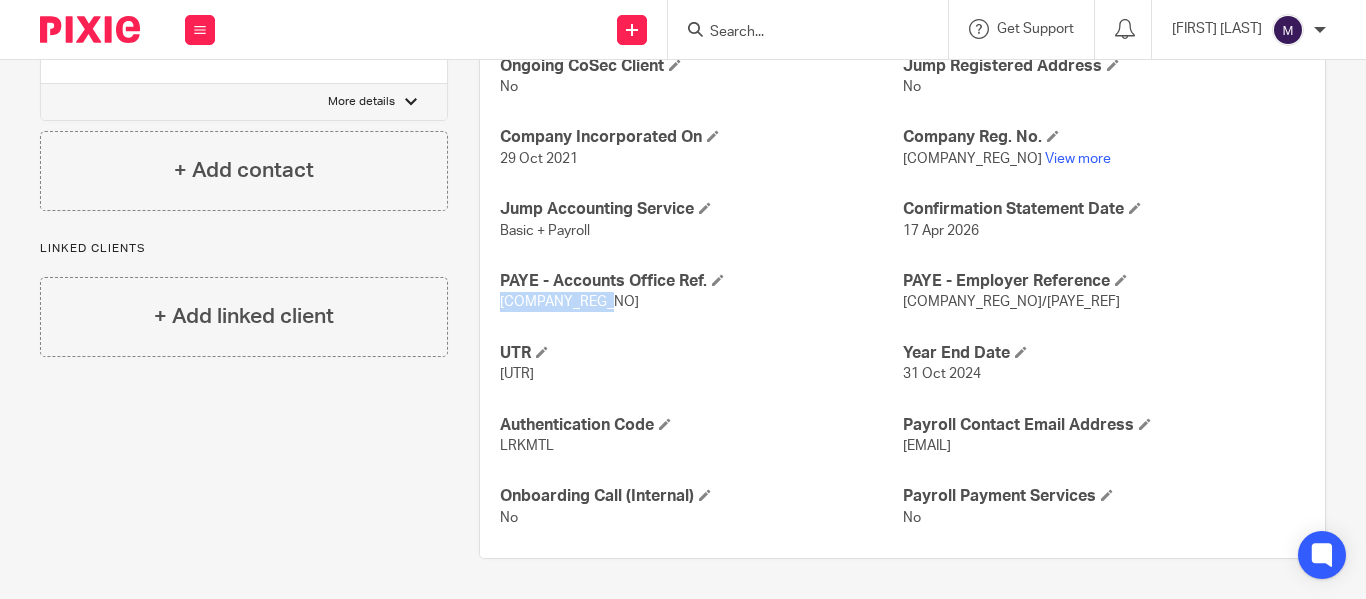 click on "475PK01751095" at bounding box center (569, 302) 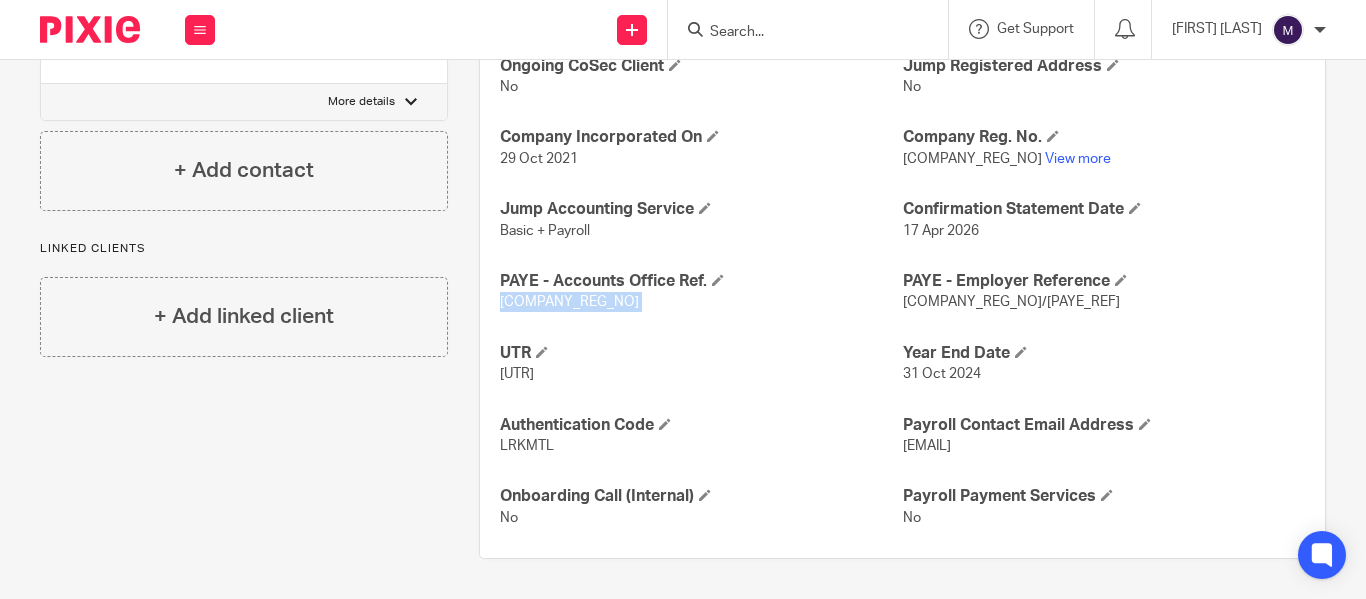 click on "475PK01751095" at bounding box center [569, 302] 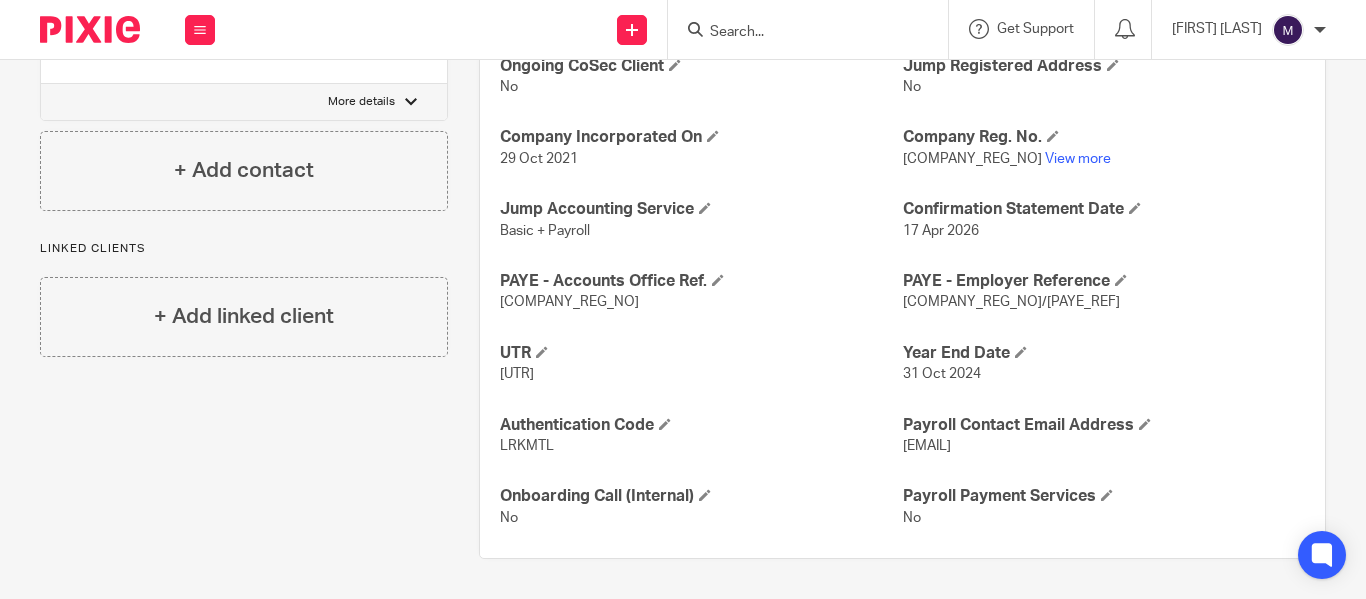 click on "475/ME98239" at bounding box center (1104, 302) 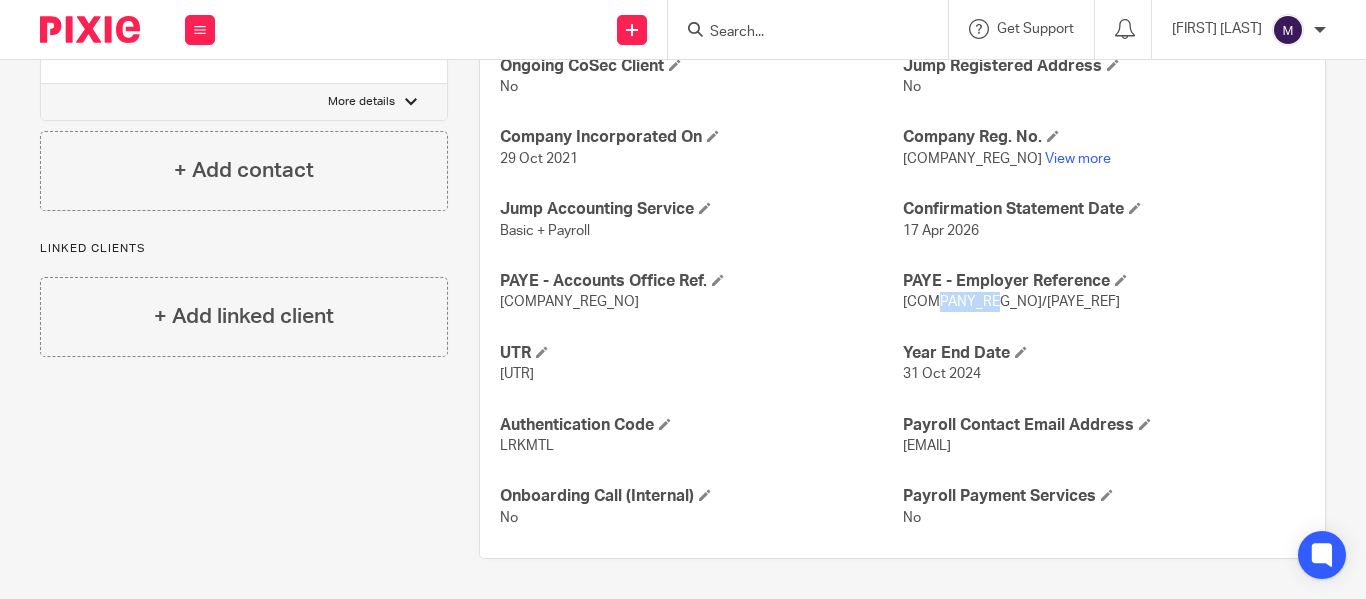 click on "475/ME98239" at bounding box center (1104, 302) 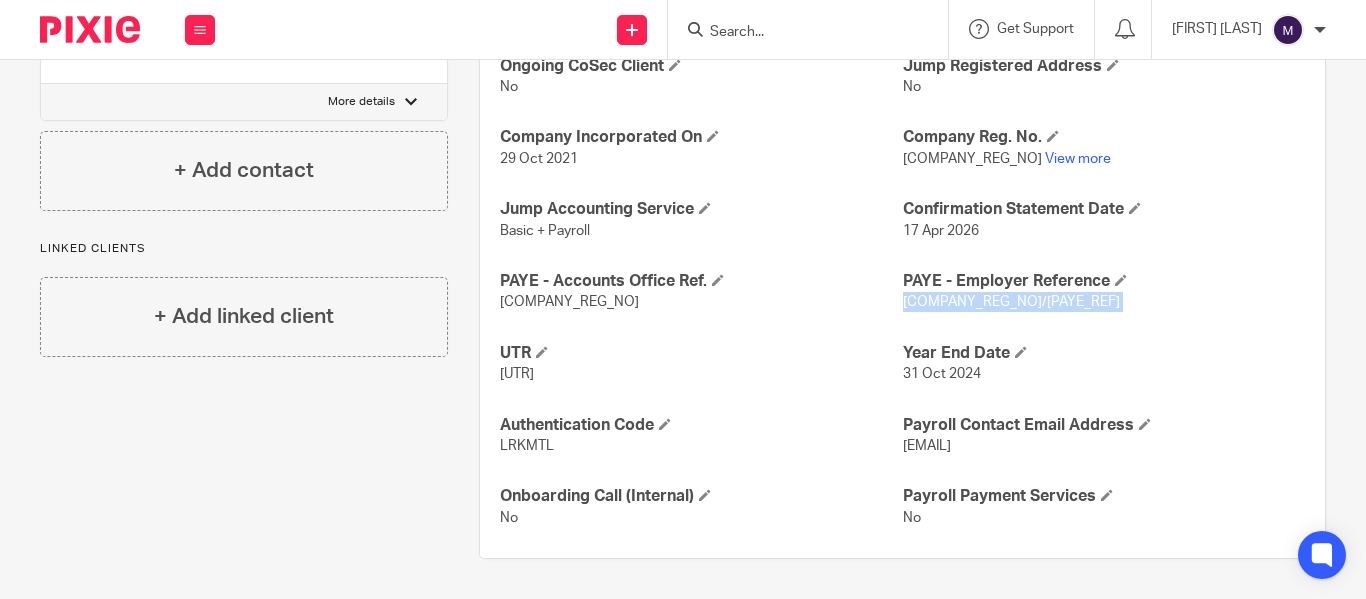 click on "475/ME98239" at bounding box center (1104, 302) 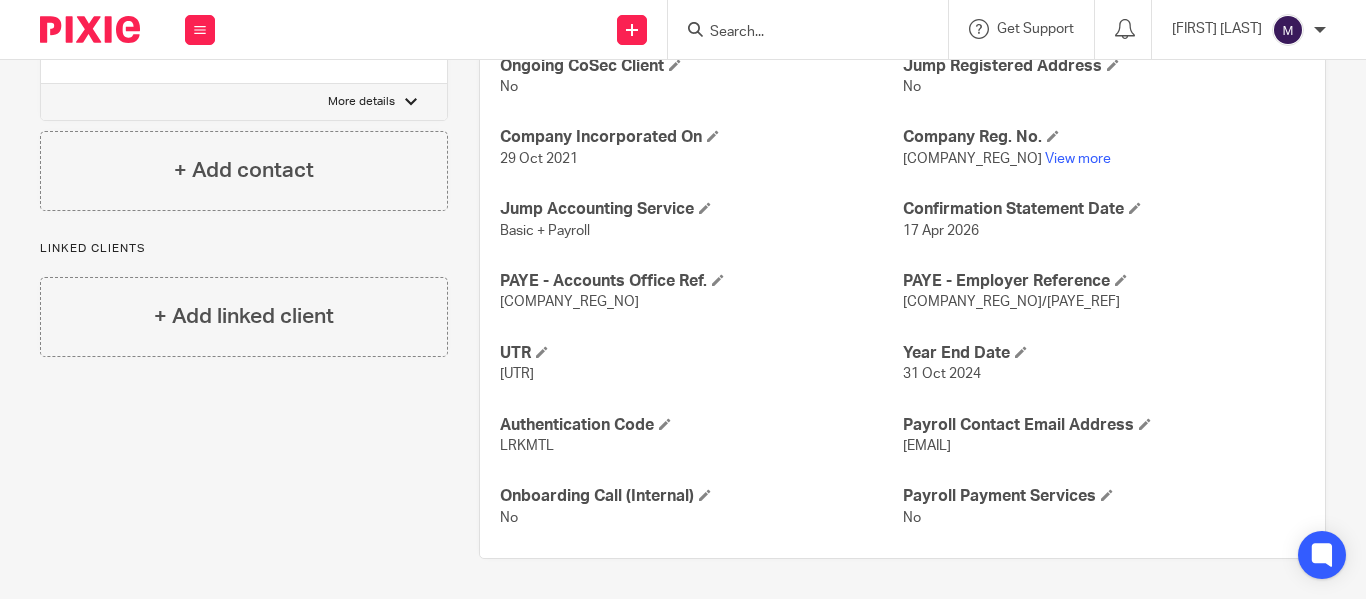 click on "475PK01751095" at bounding box center (569, 302) 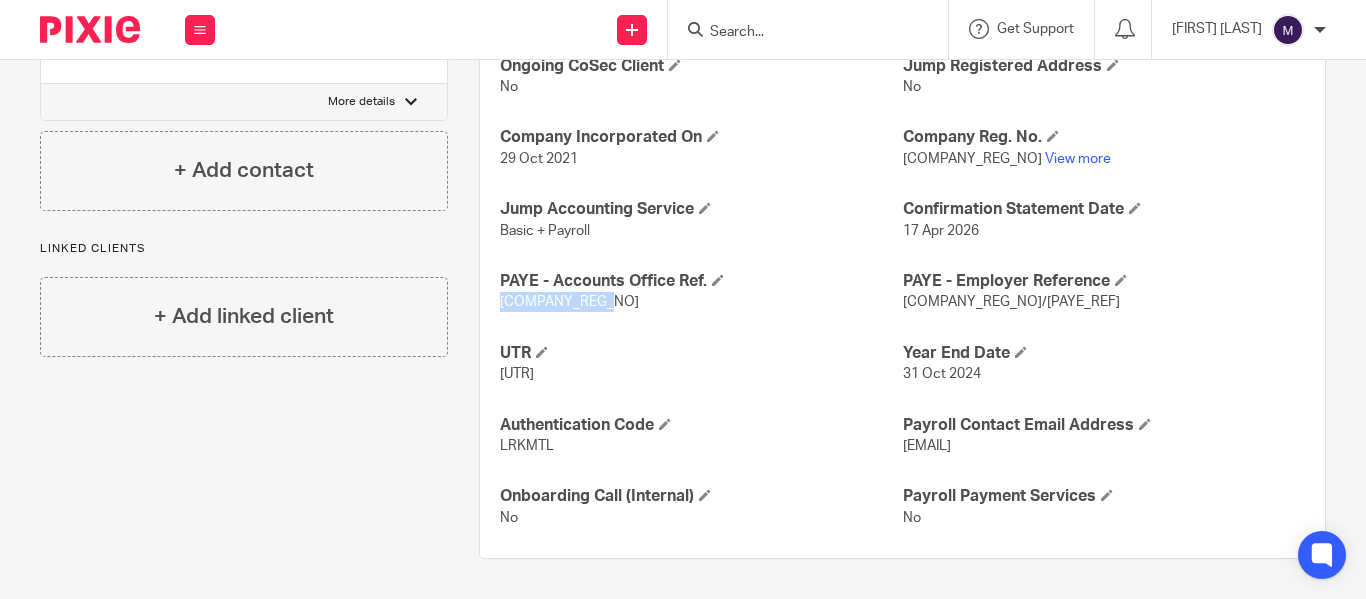 click on "475PK01751095" at bounding box center (569, 302) 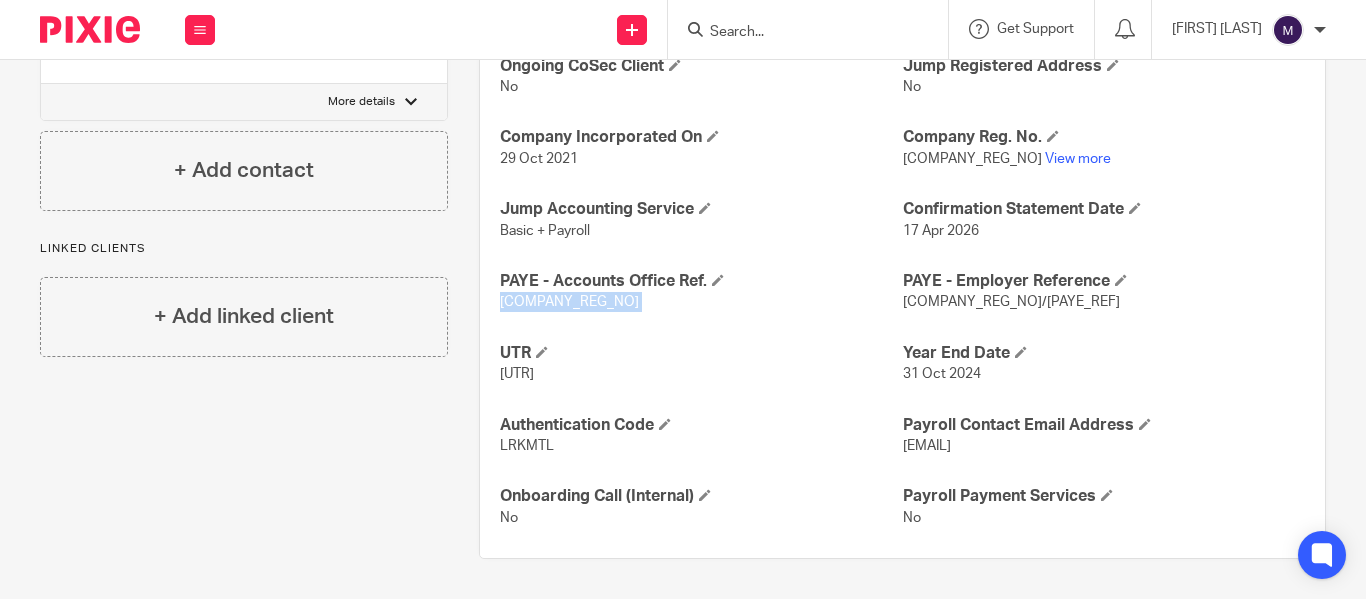 click on "475PK01751095" at bounding box center (569, 302) 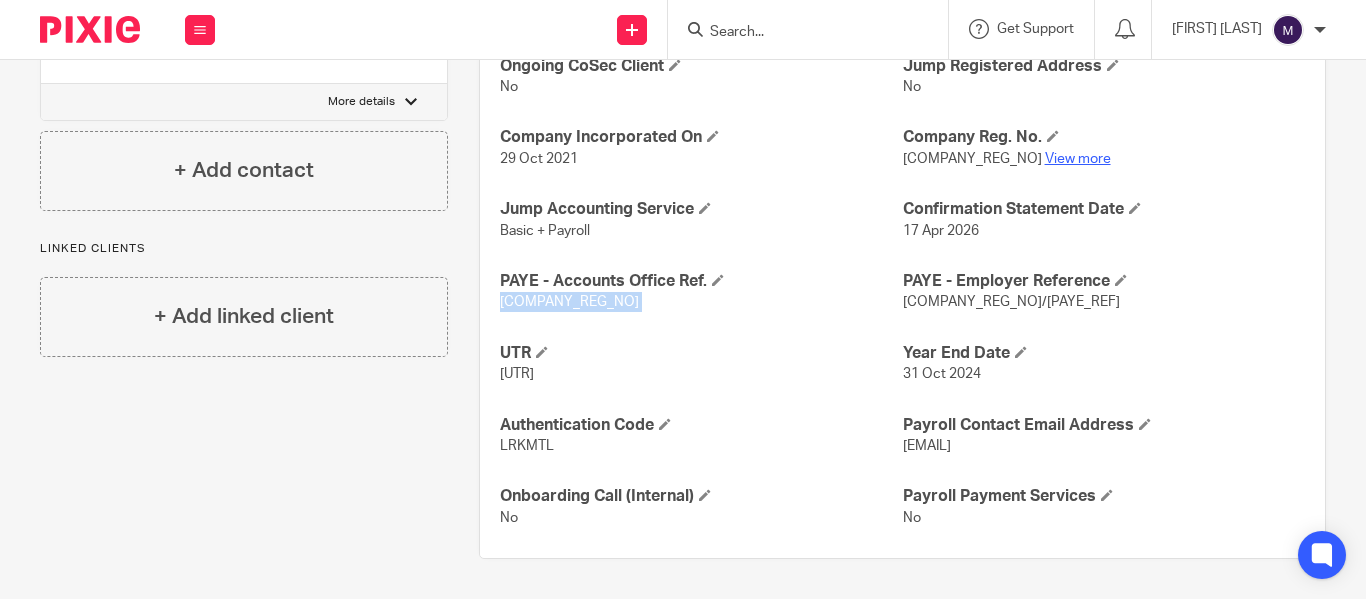 click on "View more" at bounding box center (1078, 159) 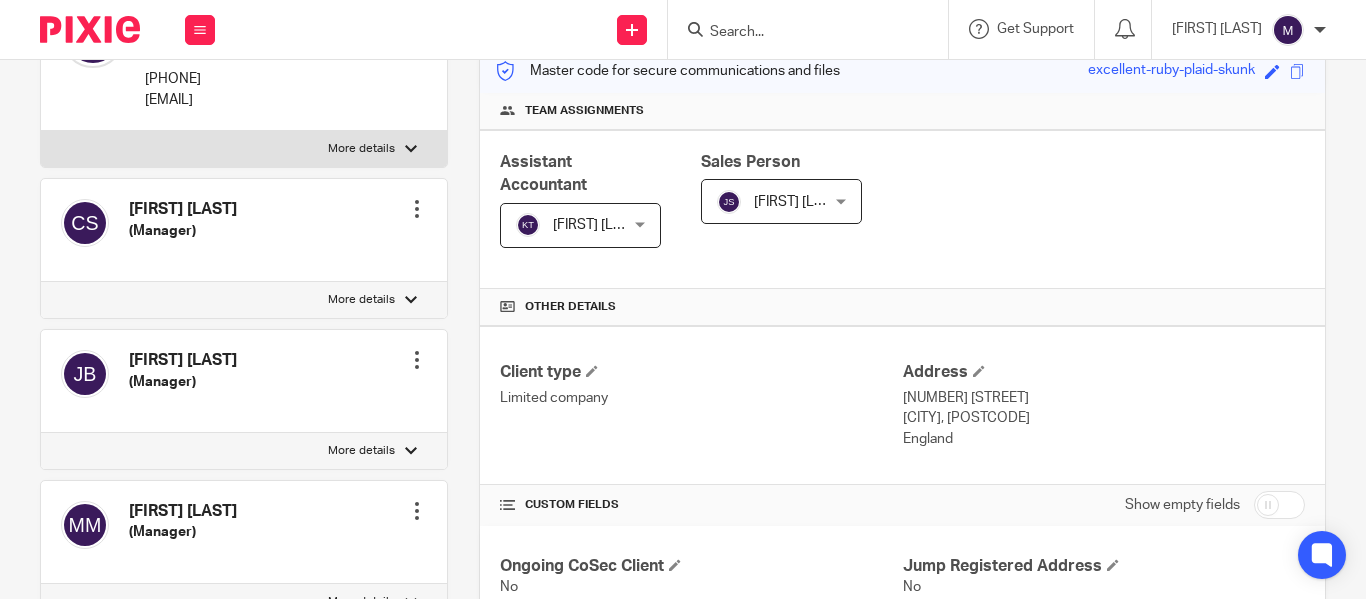 scroll, scrollTop: 166, scrollLeft: 0, axis: vertical 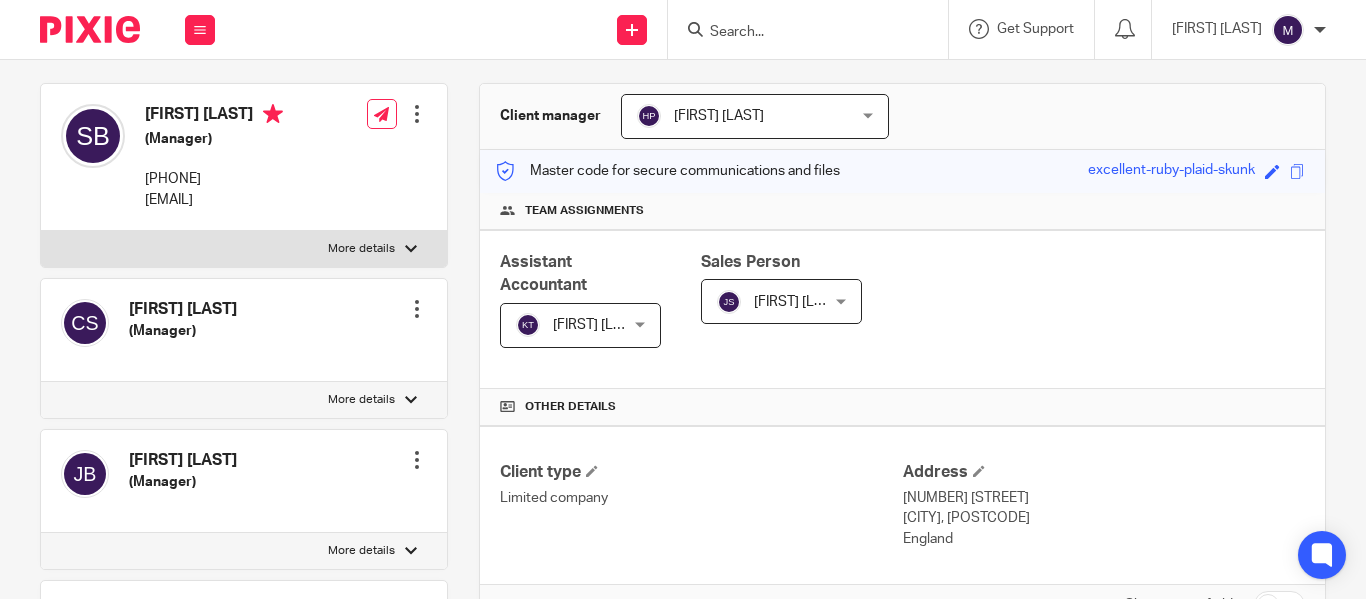 click on "[EMAIL]" at bounding box center (214, 200) 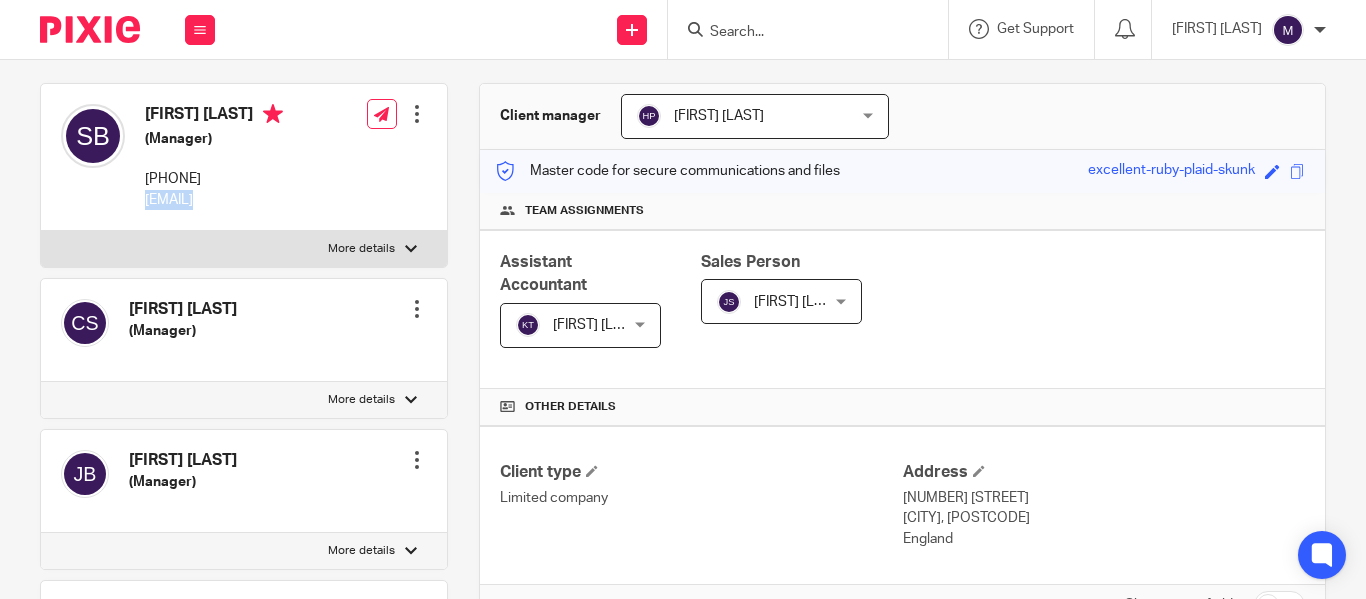 click on "[EMAIL]" at bounding box center (214, 200) 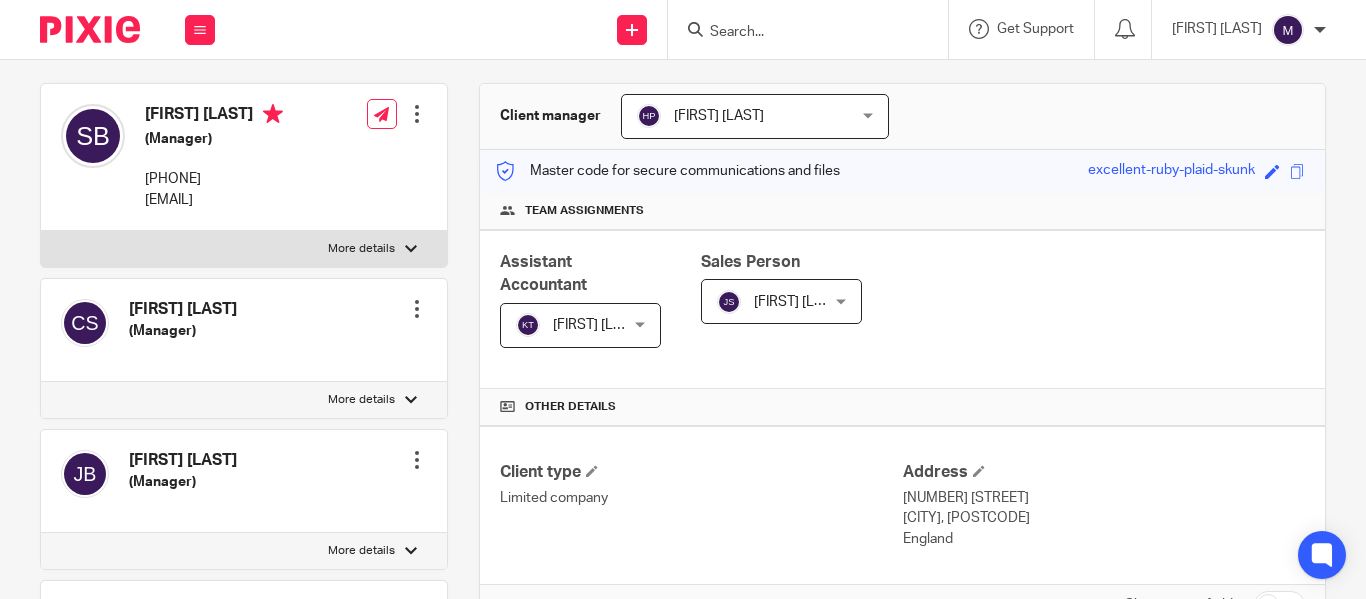 scroll, scrollTop: 0, scrollLeft: 0, axis: both 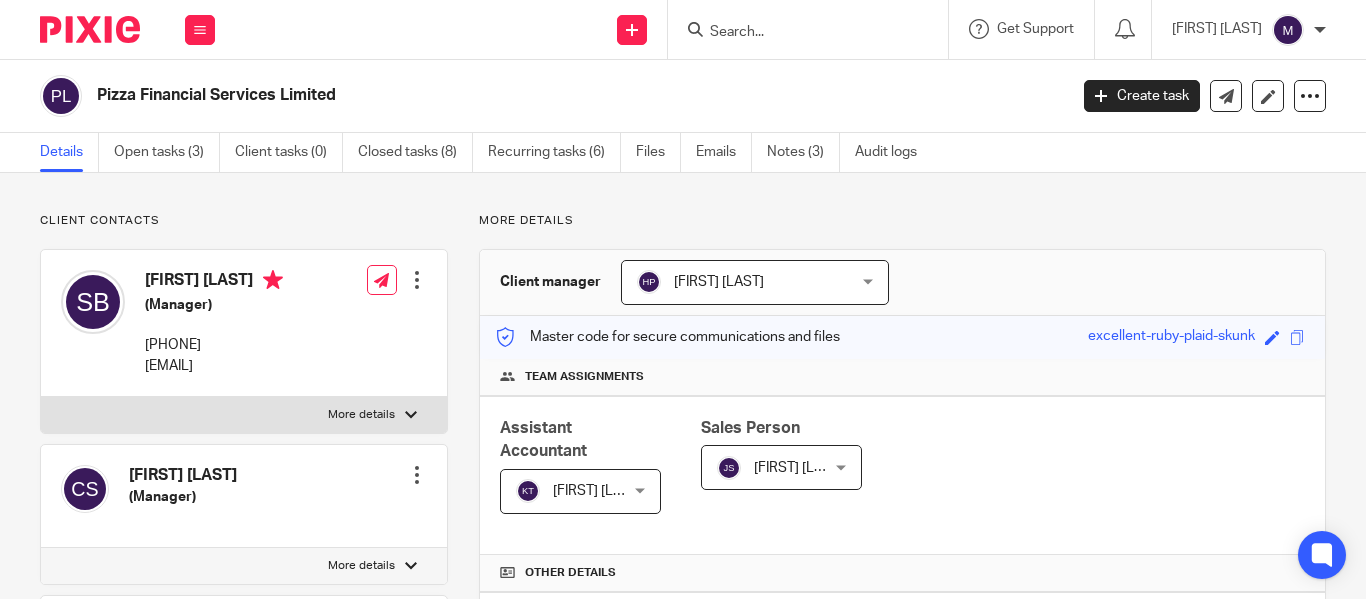 click on "Details" at bounding box center (69, 152) 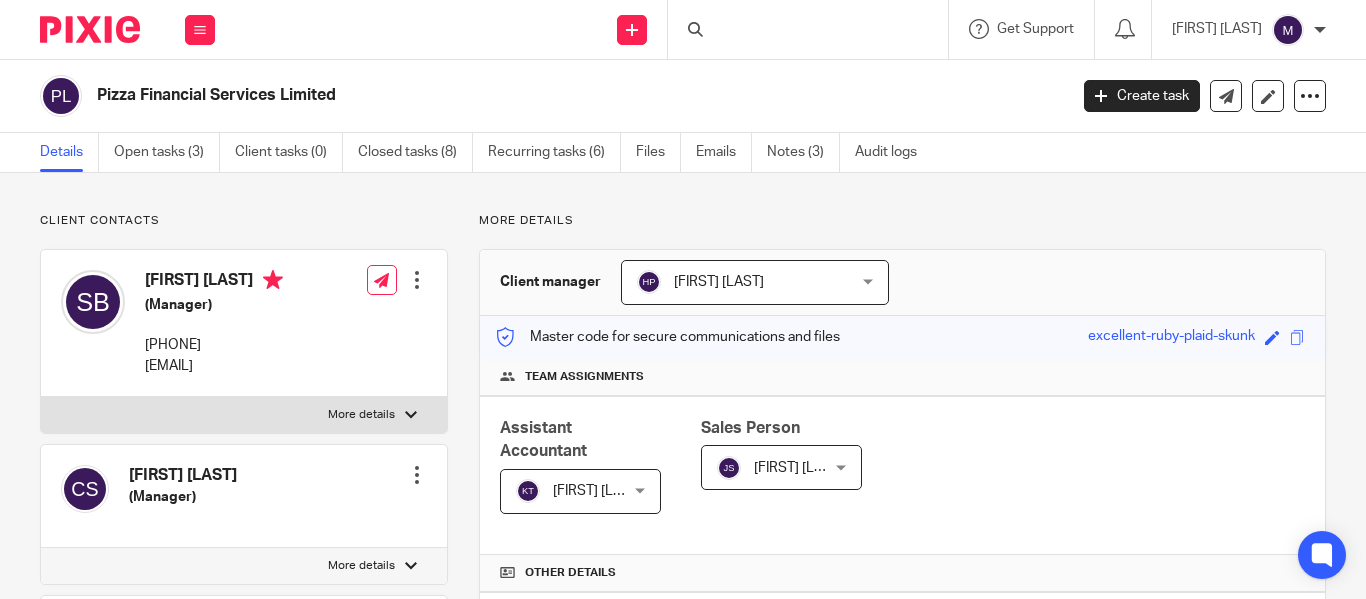 scroll, scrollTop: 0, scrollLeft: 0, axis: both 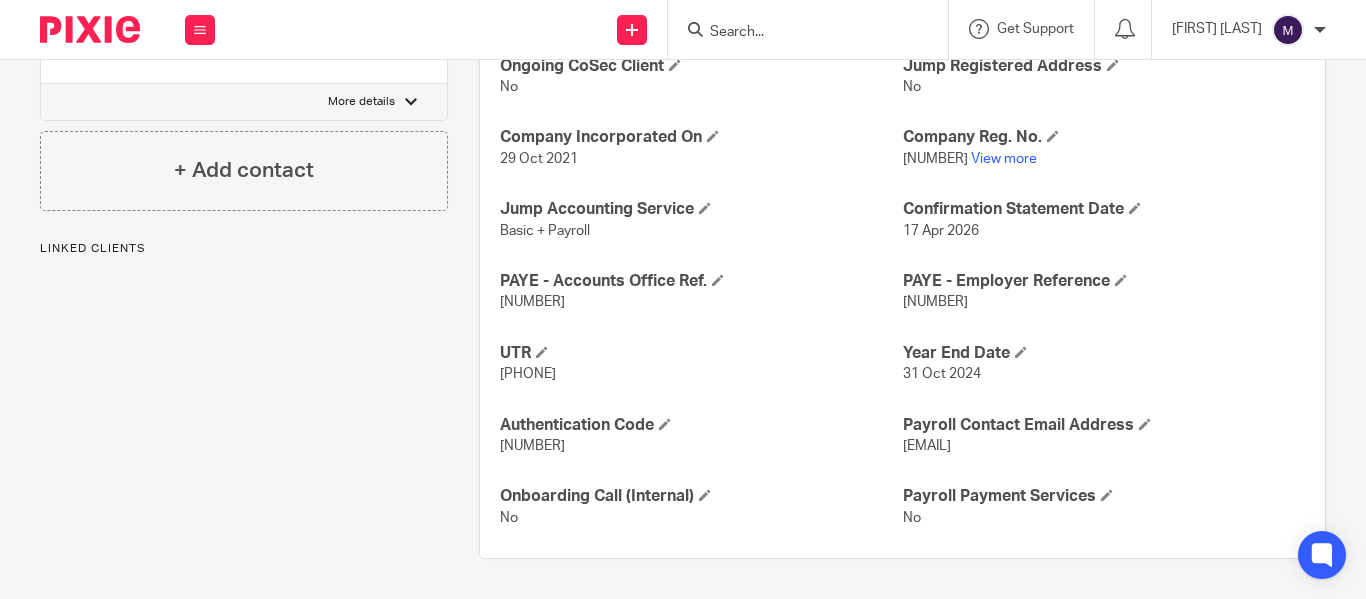 click on "[COMPANY_REG_NO]/[PAYE_REF]" at bounding box center [935, 302] 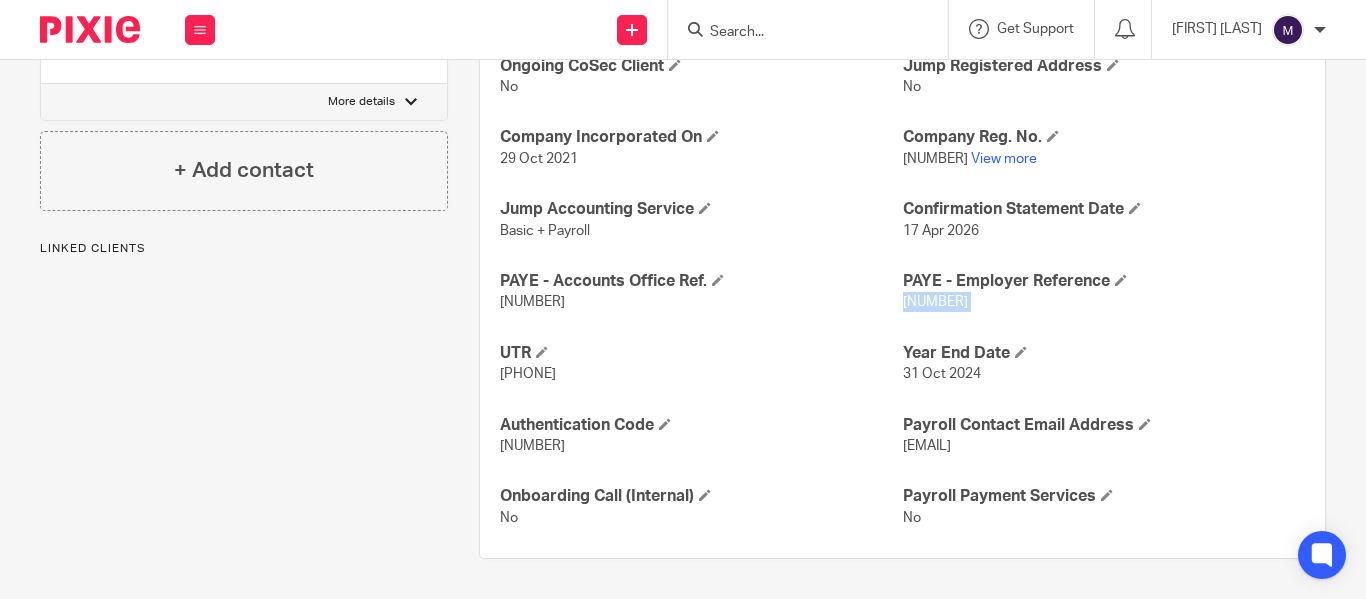 click on "475/ME98239" at bounding box center (935, 302) 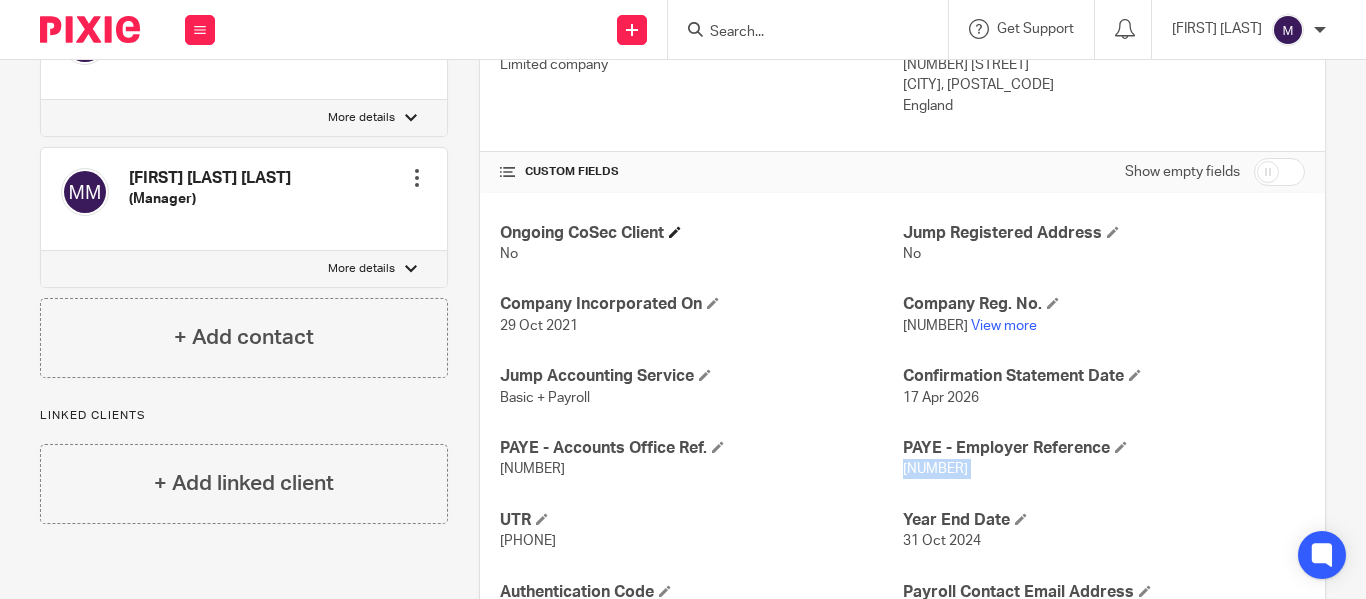 scroll, scrollTop: 602, scrollLeft: 0, axis: vertical 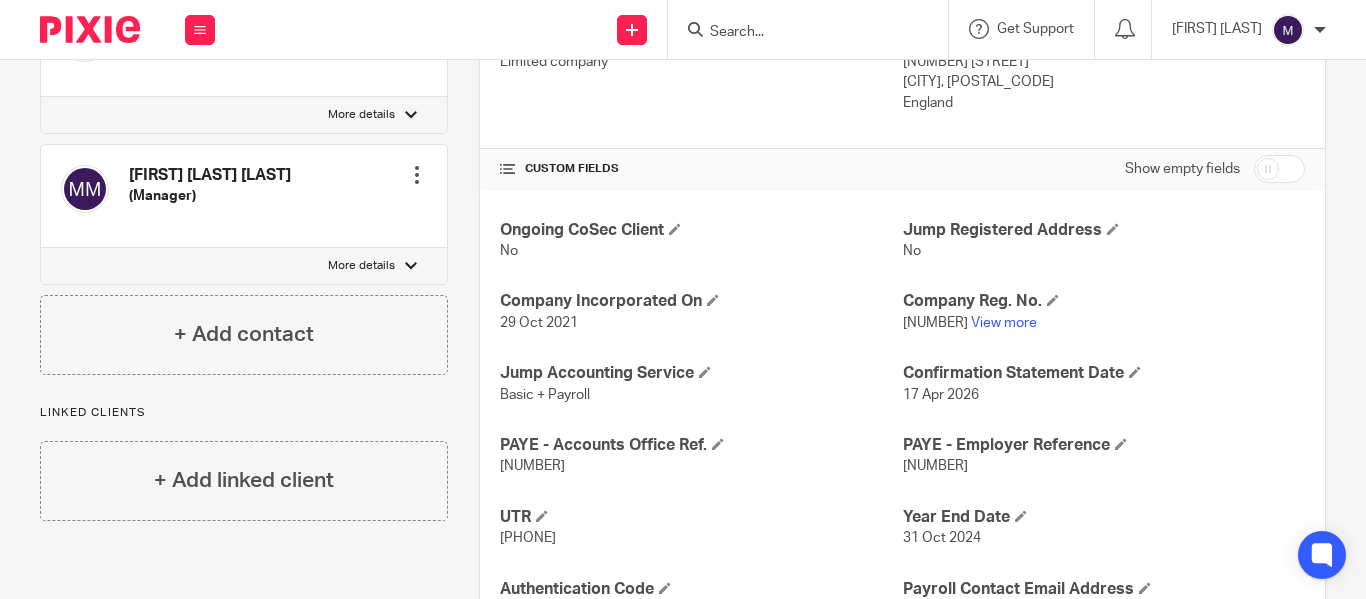 click on "Basic + Payroll" at bounding box center [701, 395] 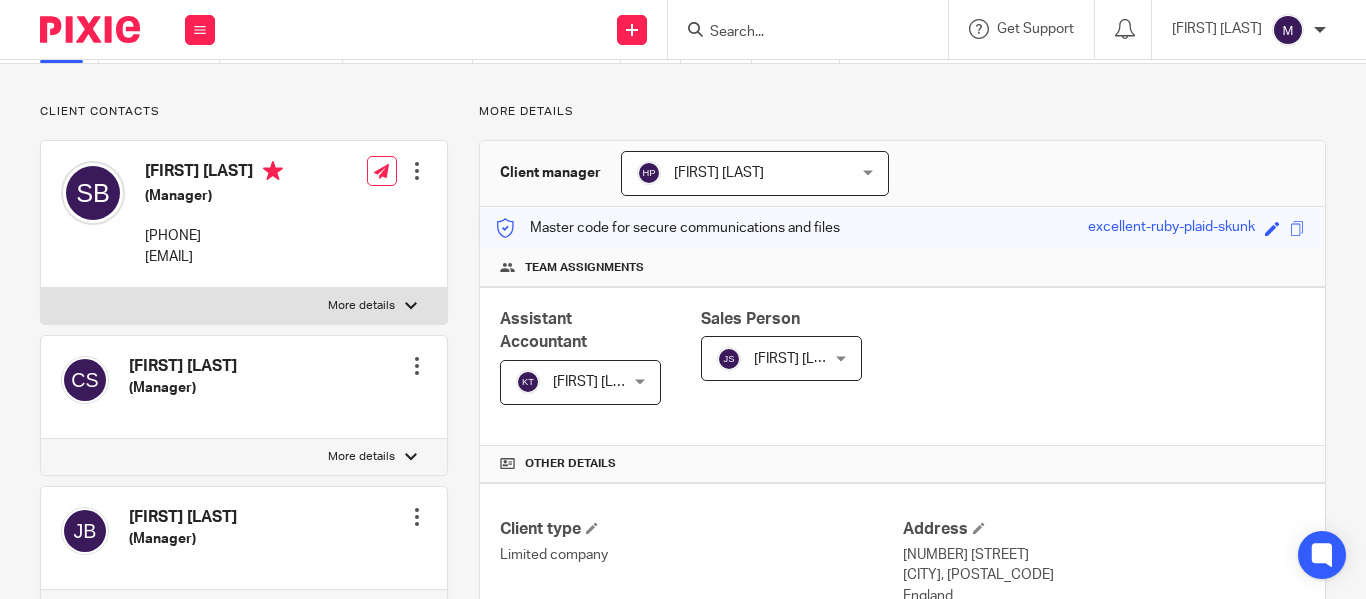 scroll, scrollTop: 766, scrollLeft: 0, axis: vertical 